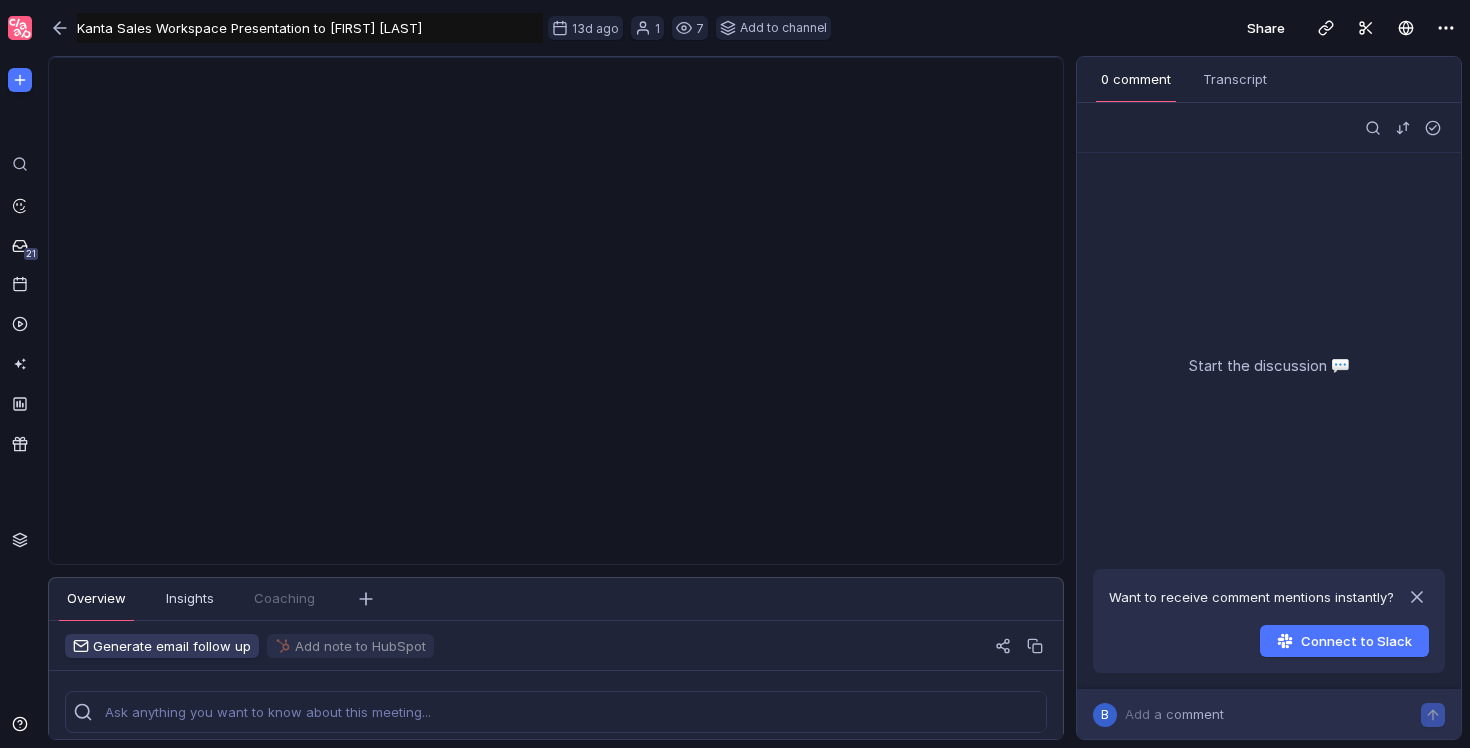 scroll, scrollTop: 0, scrollLeft: 0, axis: both 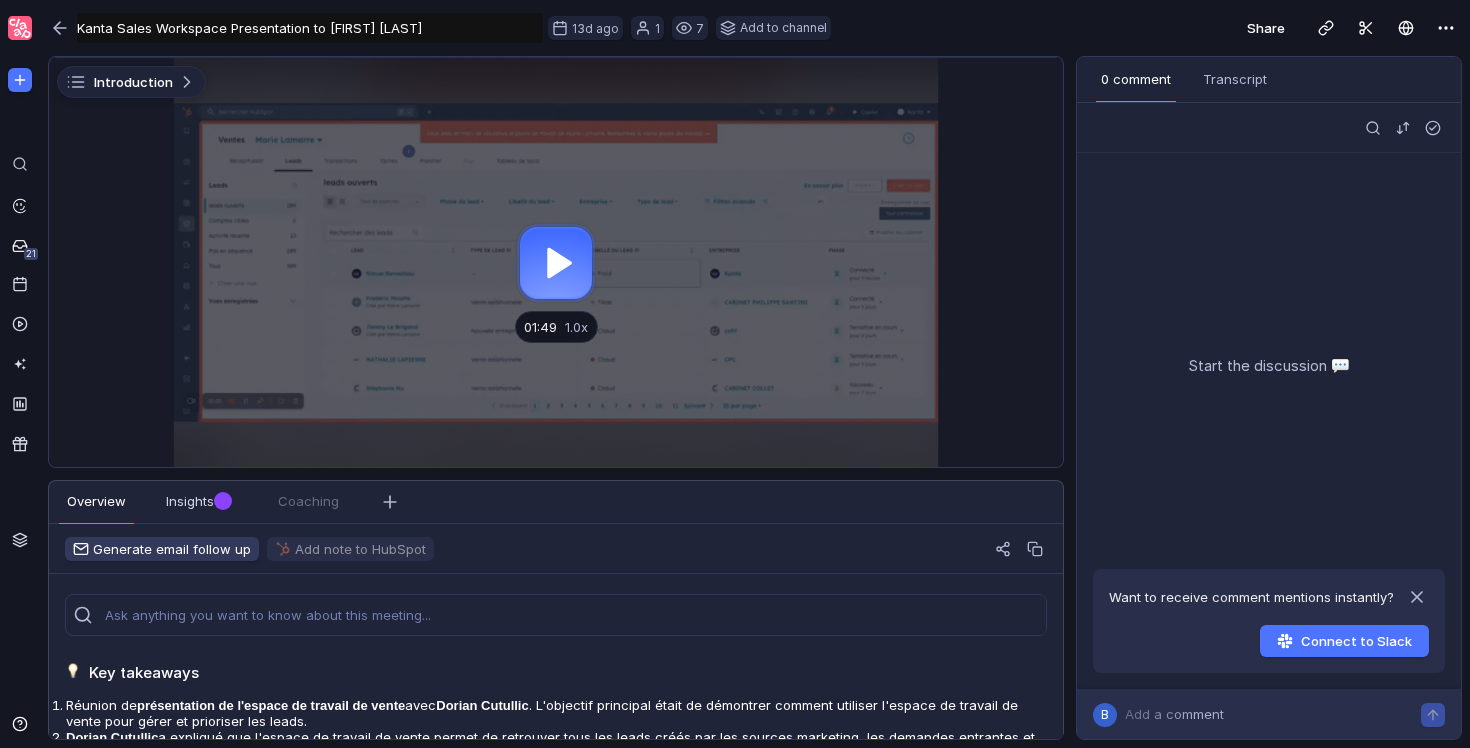 click at bounding box center (556, 262) 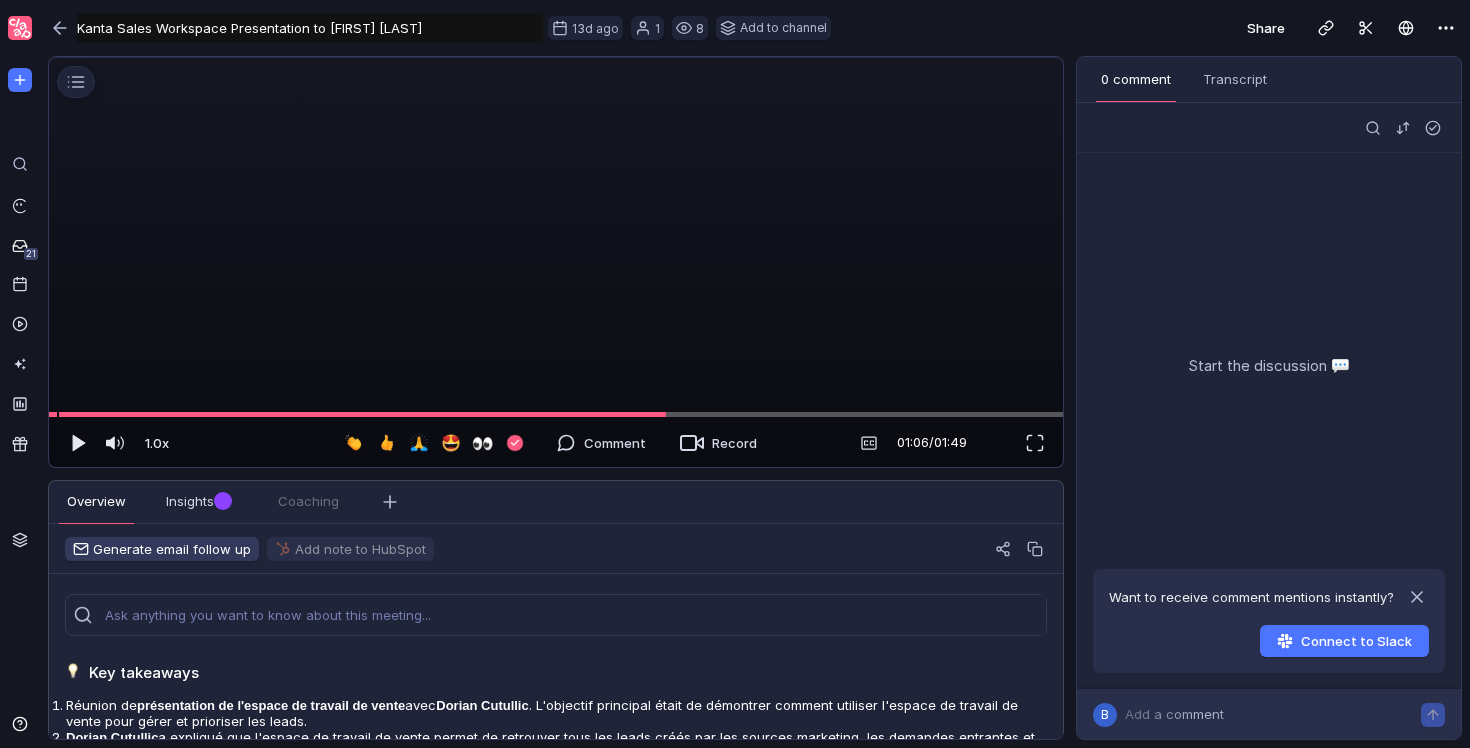 click at bounding box center [556, 58] 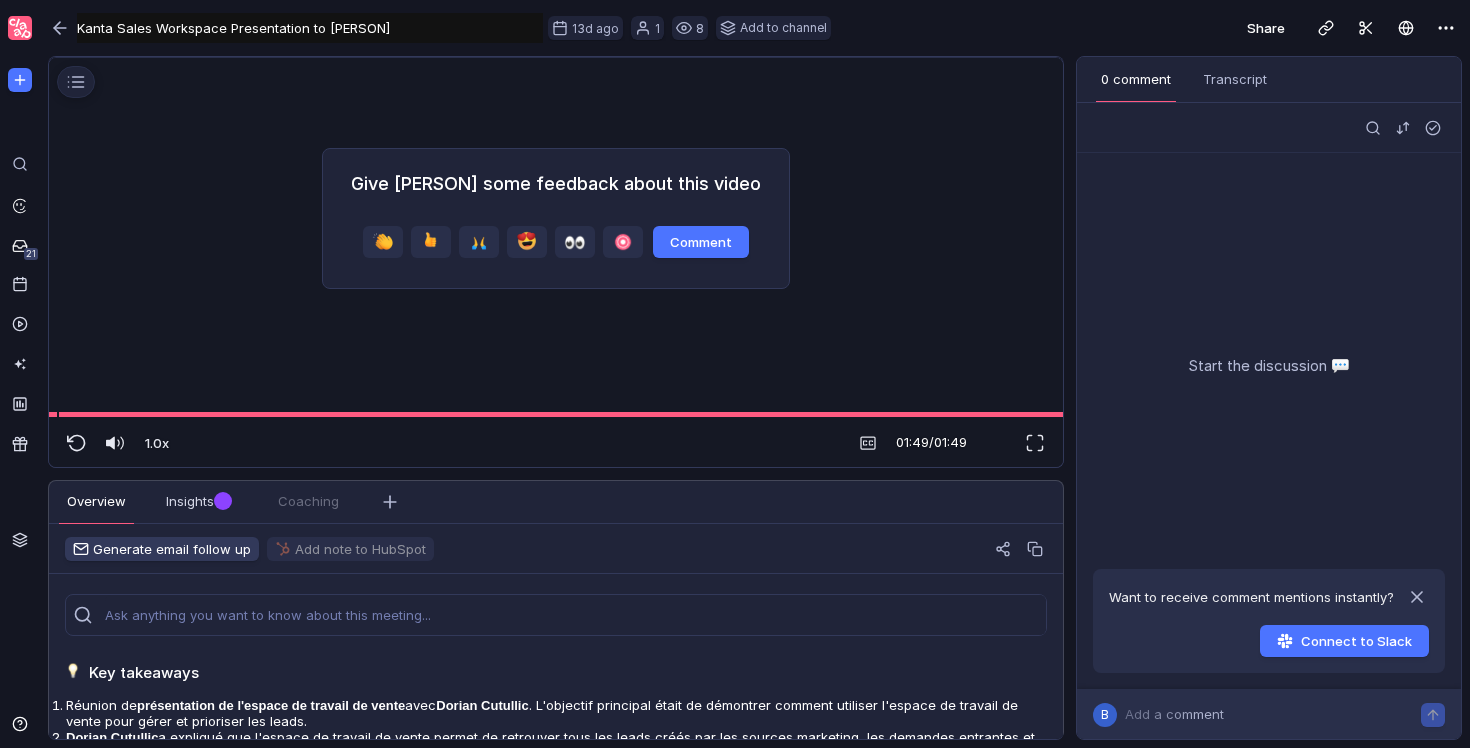 scroll, scrollTop: 0, scrollLeft: 0, axis: both 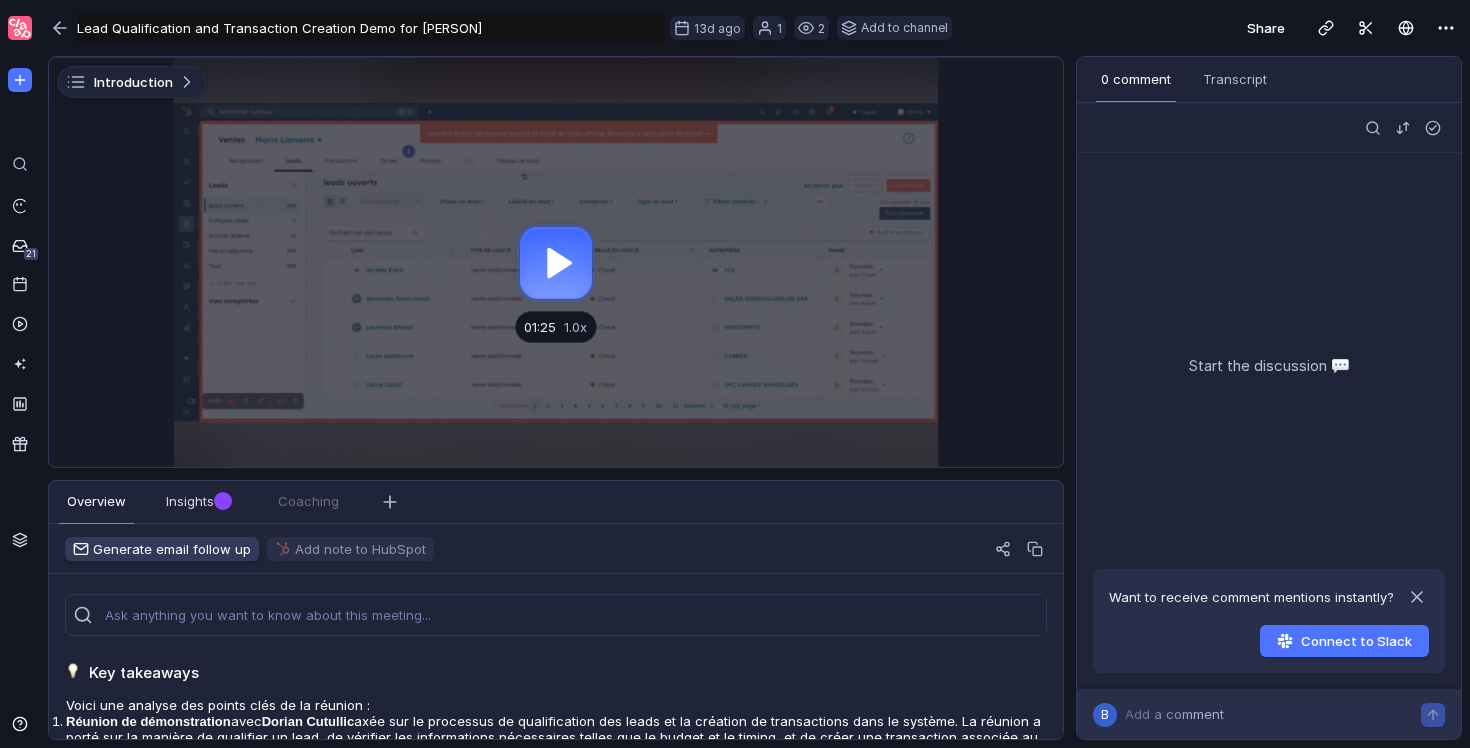 click at bounding box center (556, 262) 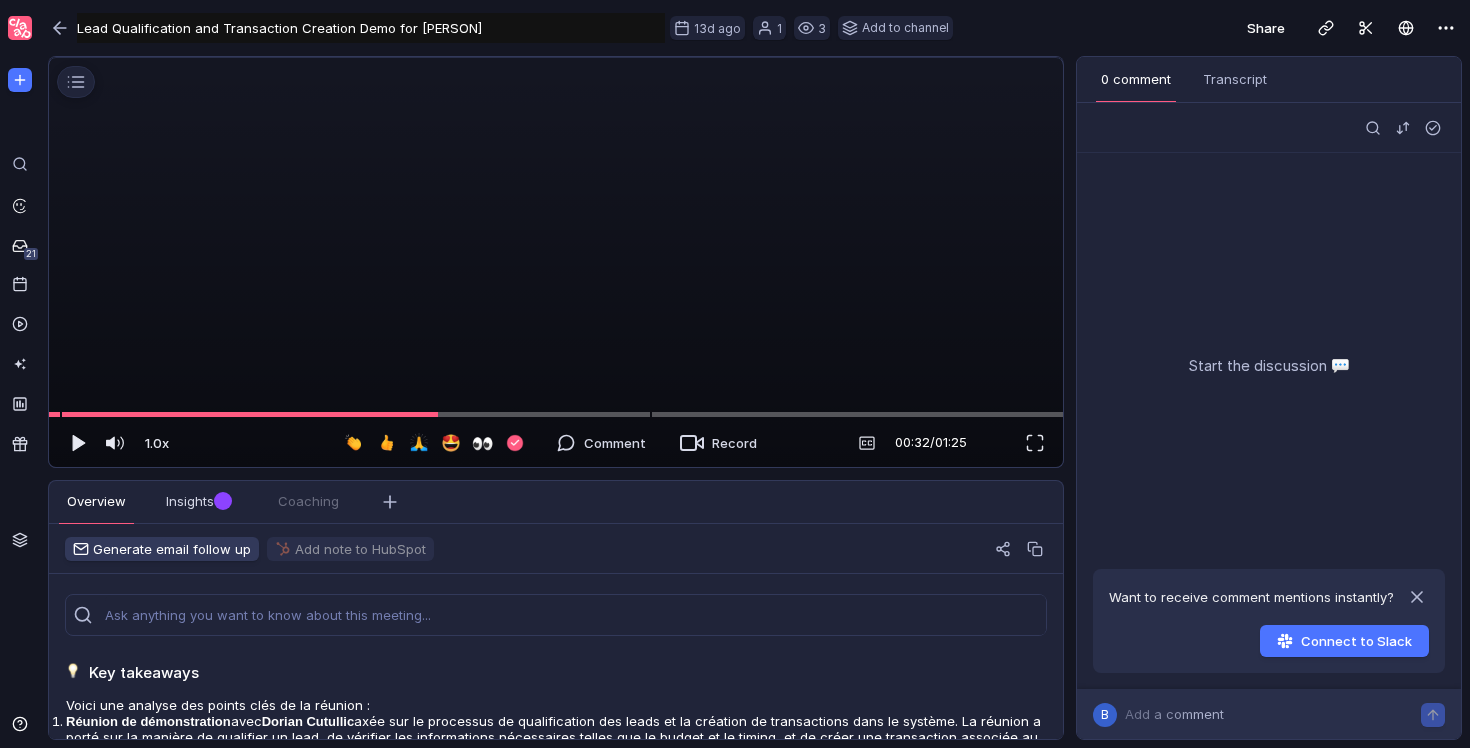 click at bounding box center (556, 58) 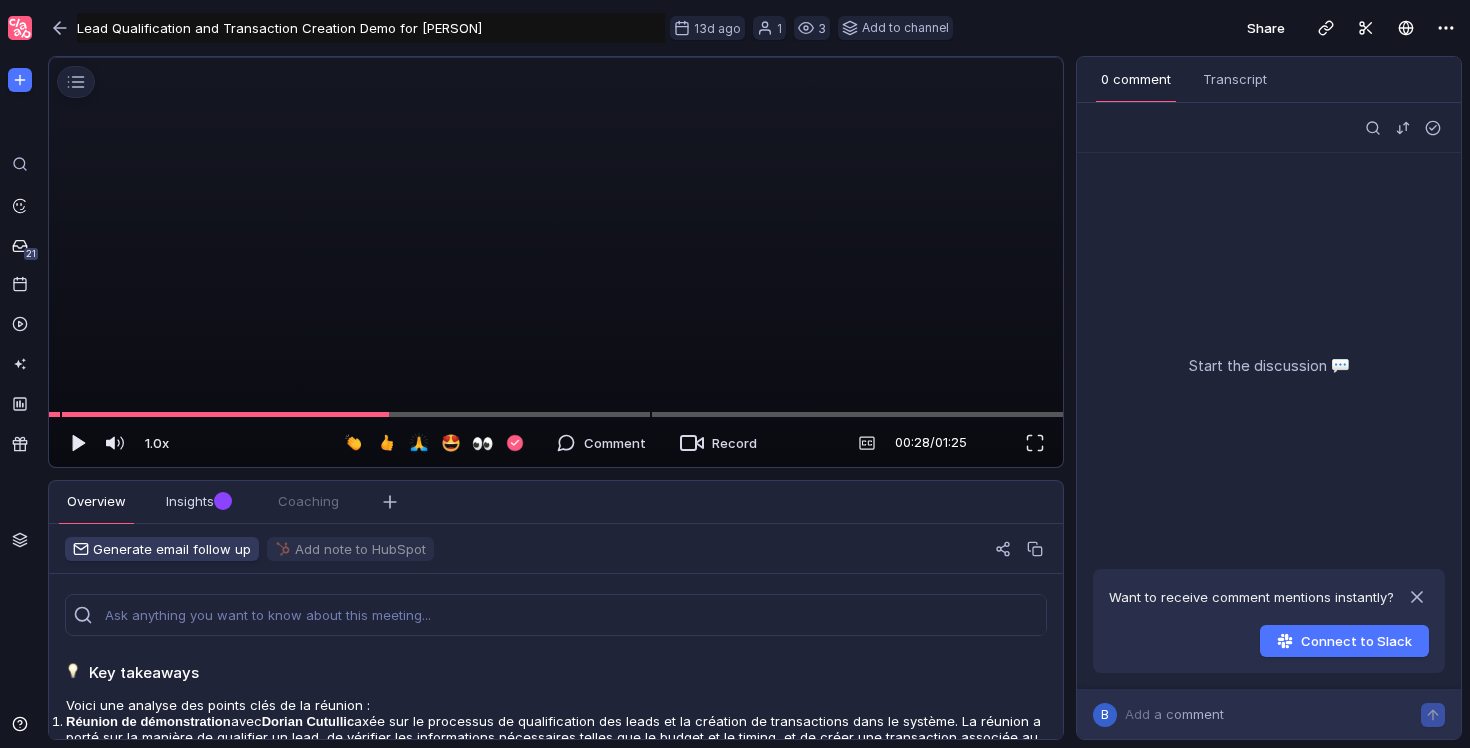 click at bounding box center (556, 58) 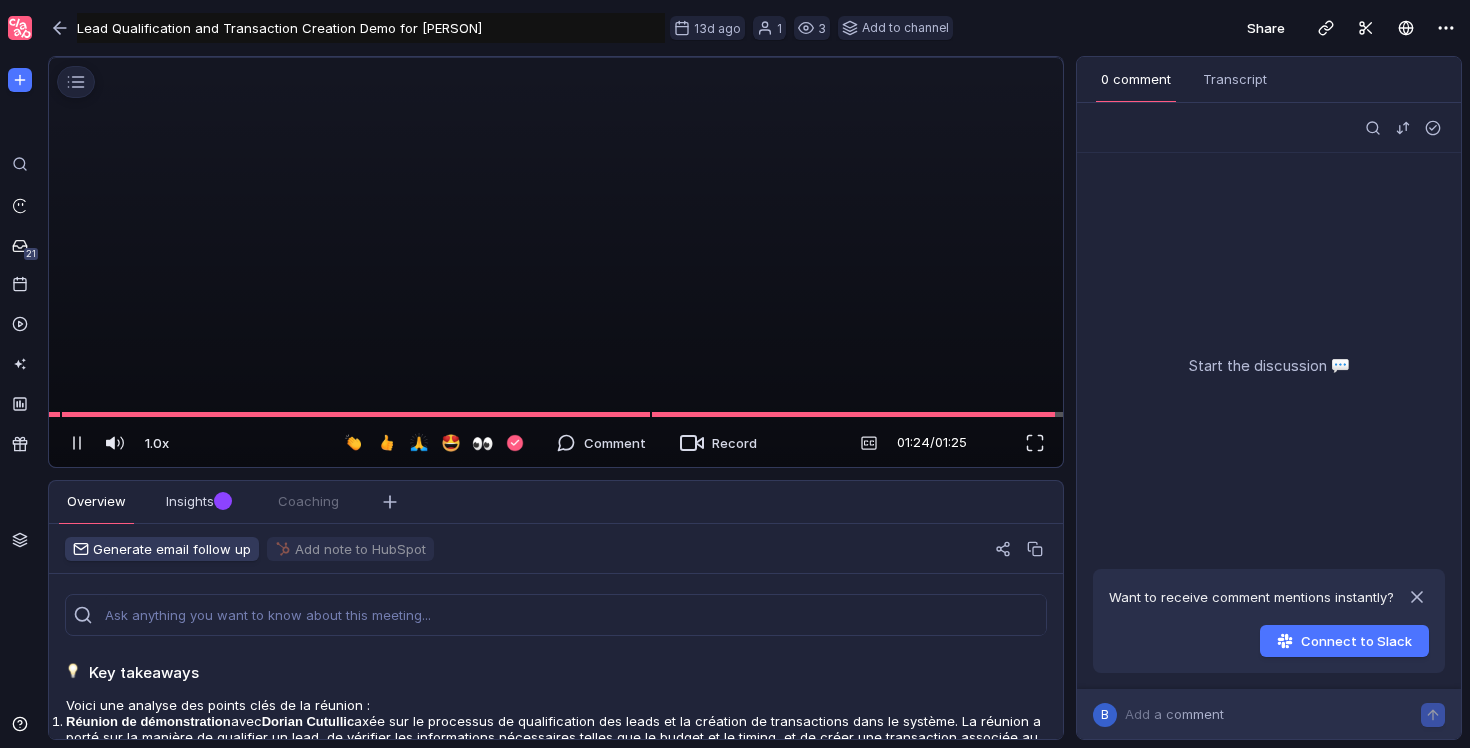 click at bounding box center [556, 58] 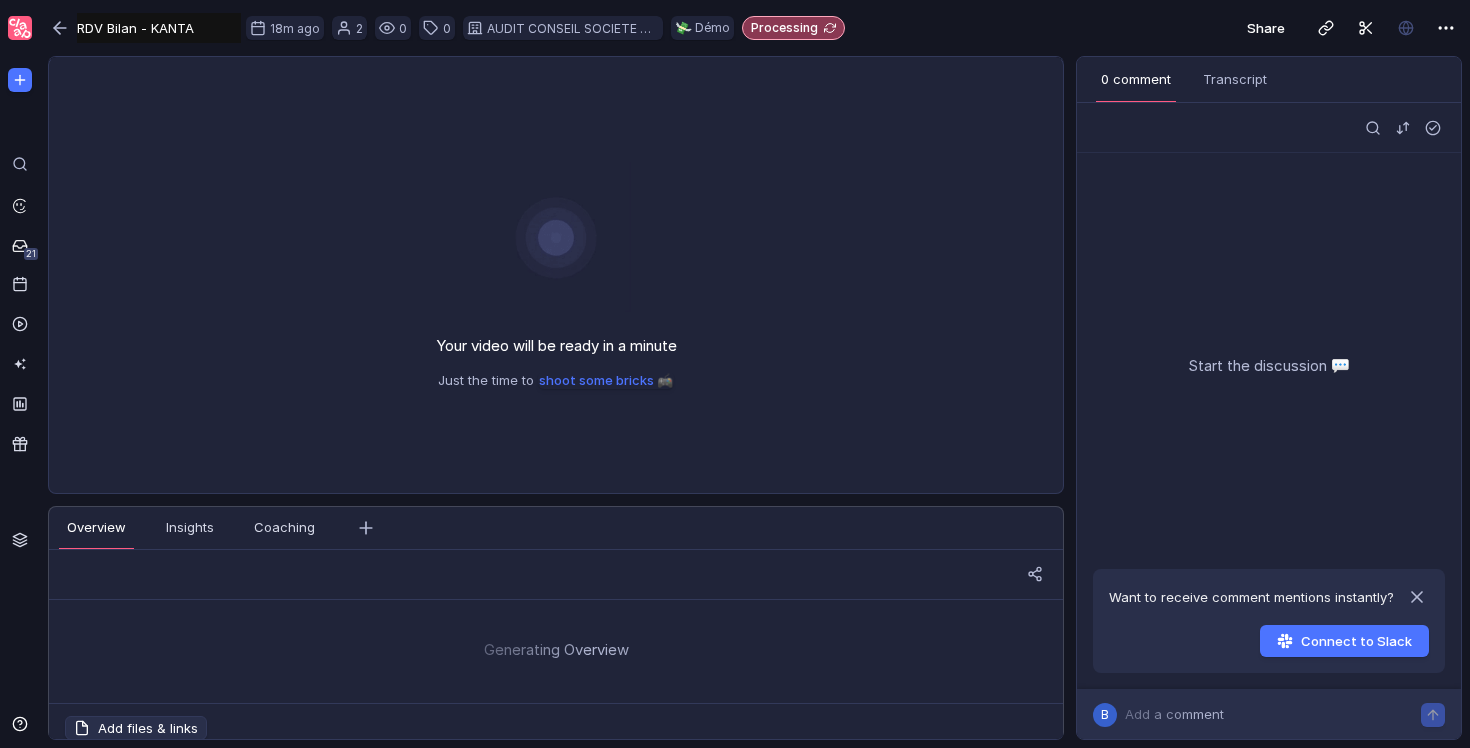 scroll, scrollTop: 0, scrollLeft: 0, axis: both 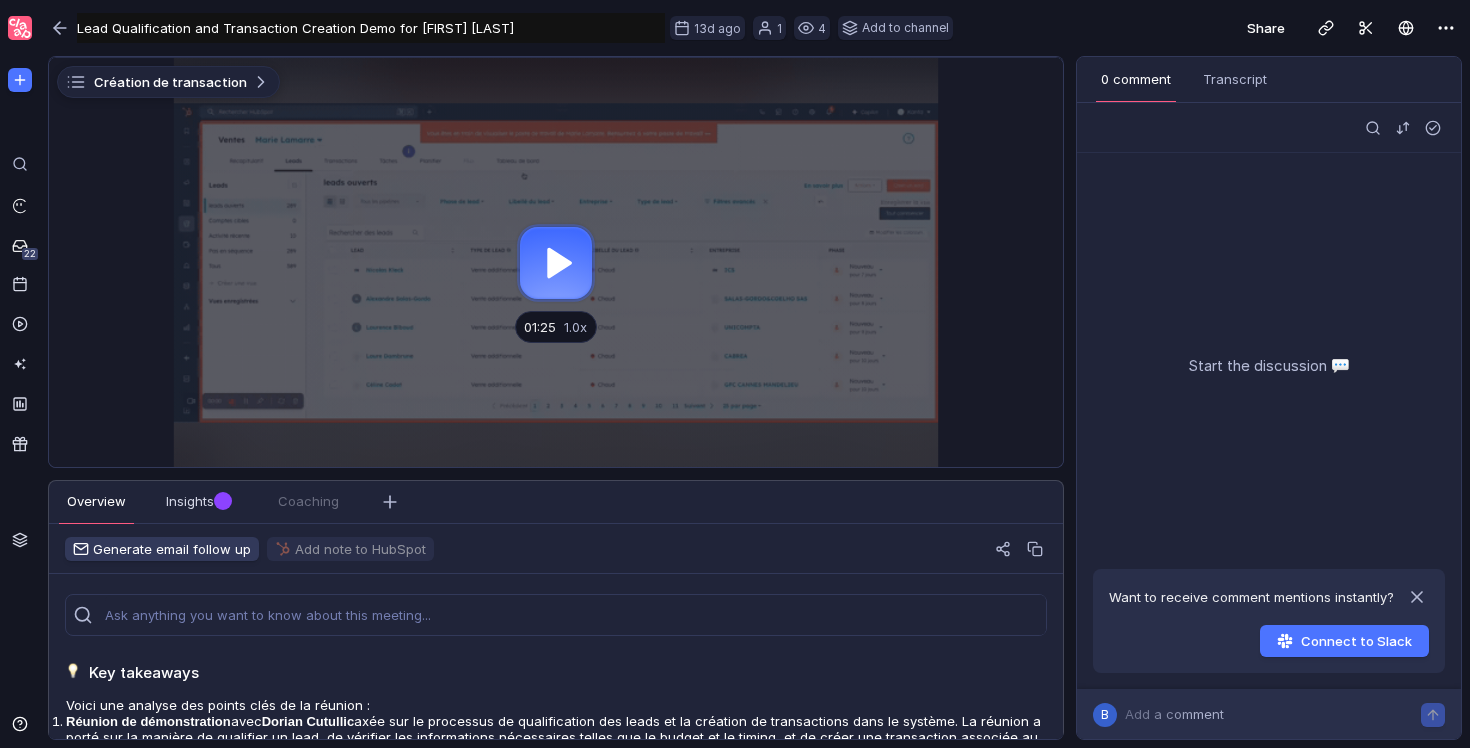 click at bounding box center (556, 262) 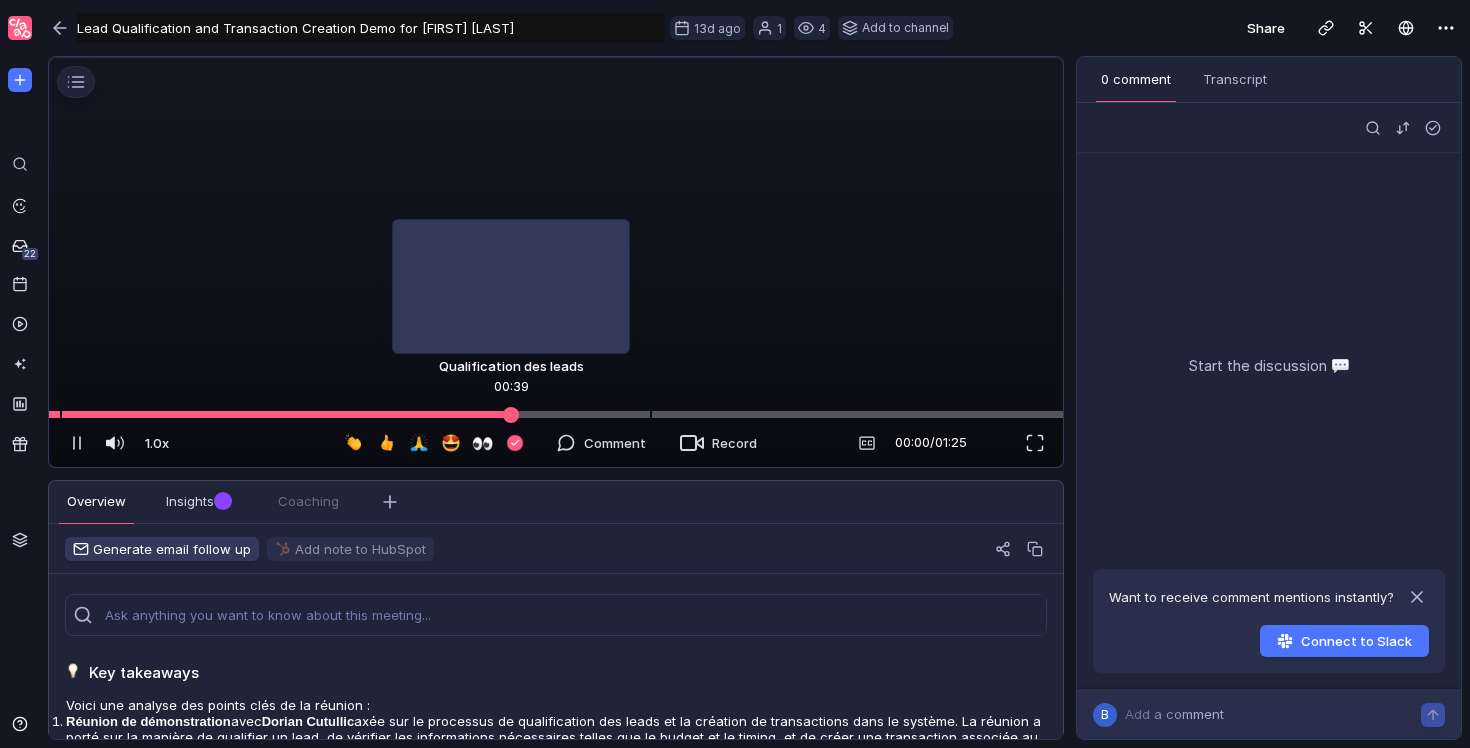 click at bounding box center [556, 414] 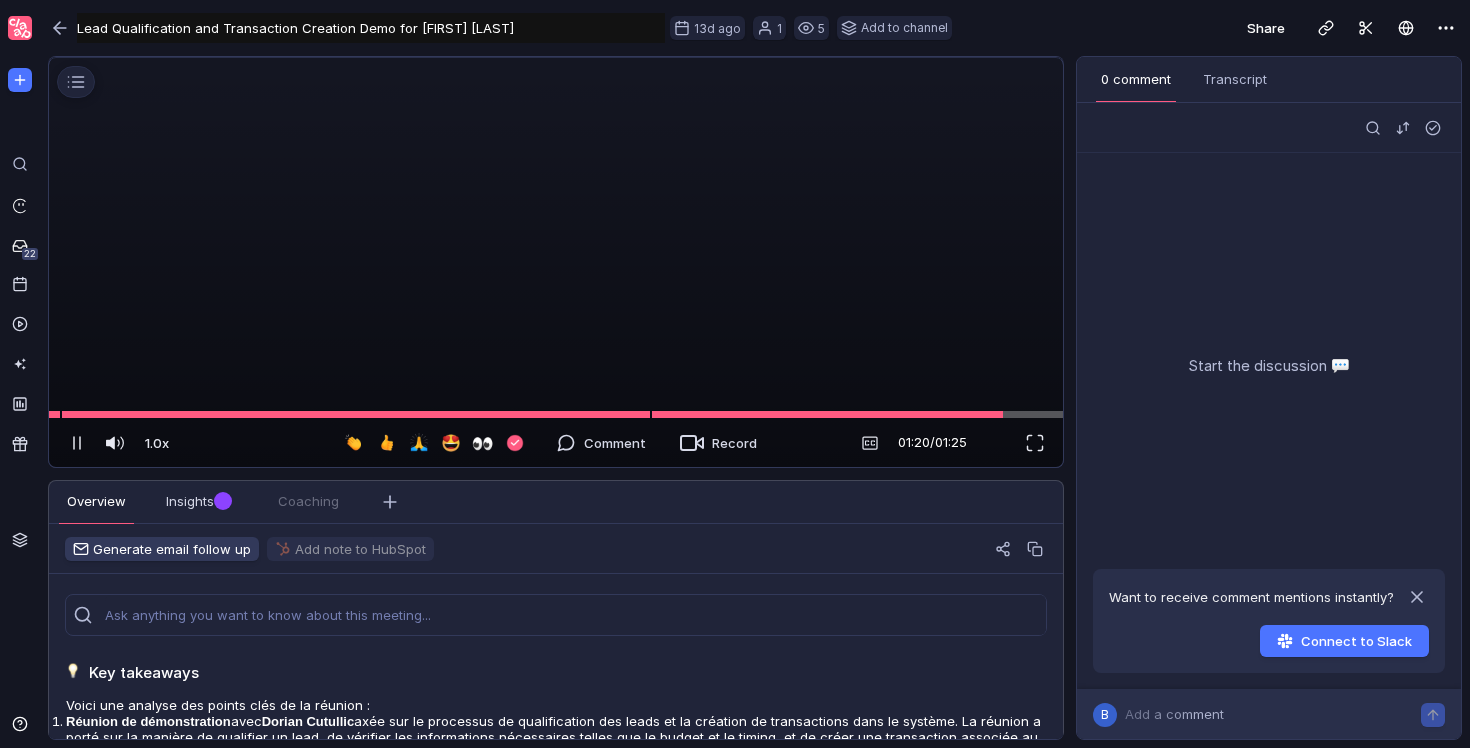 click at bounding box center (556, 58) 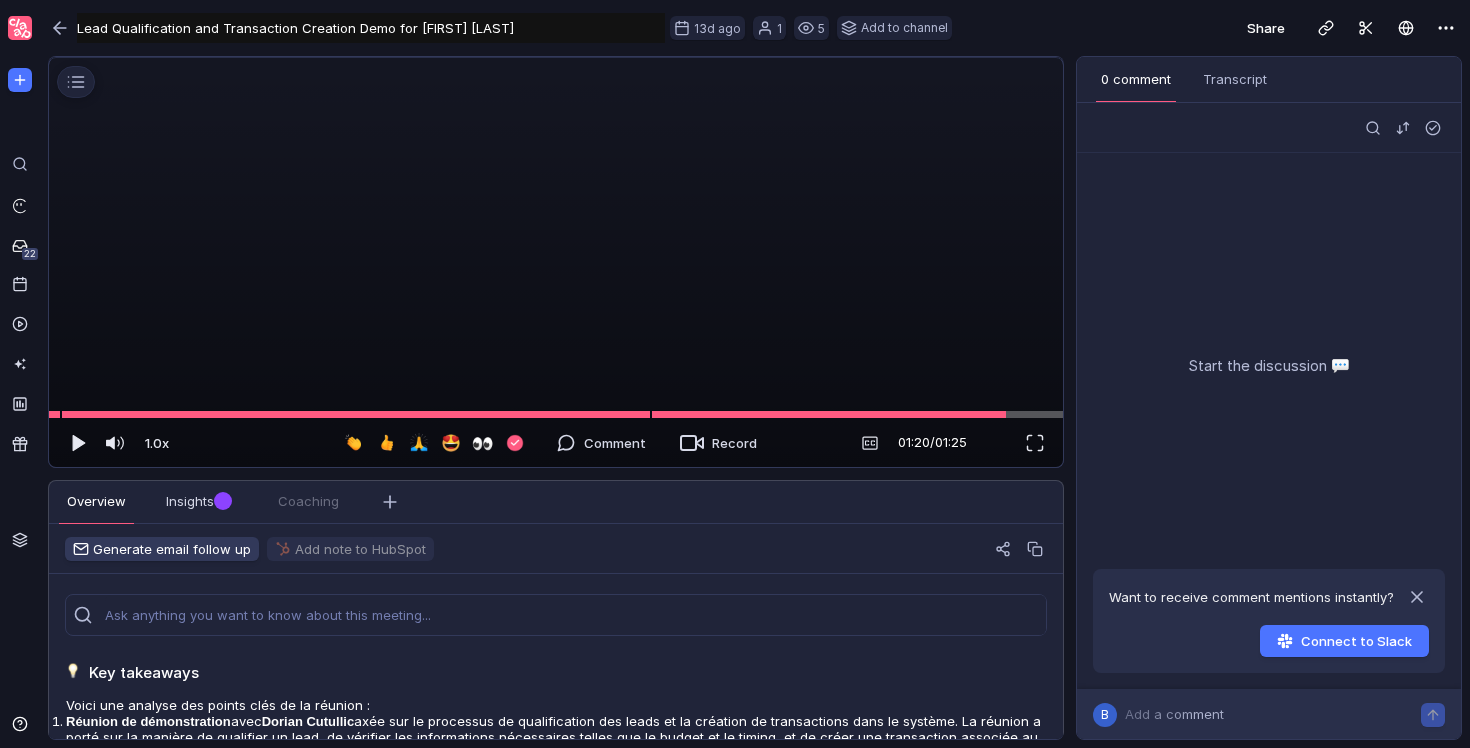 click at bounding box center (556, 58) 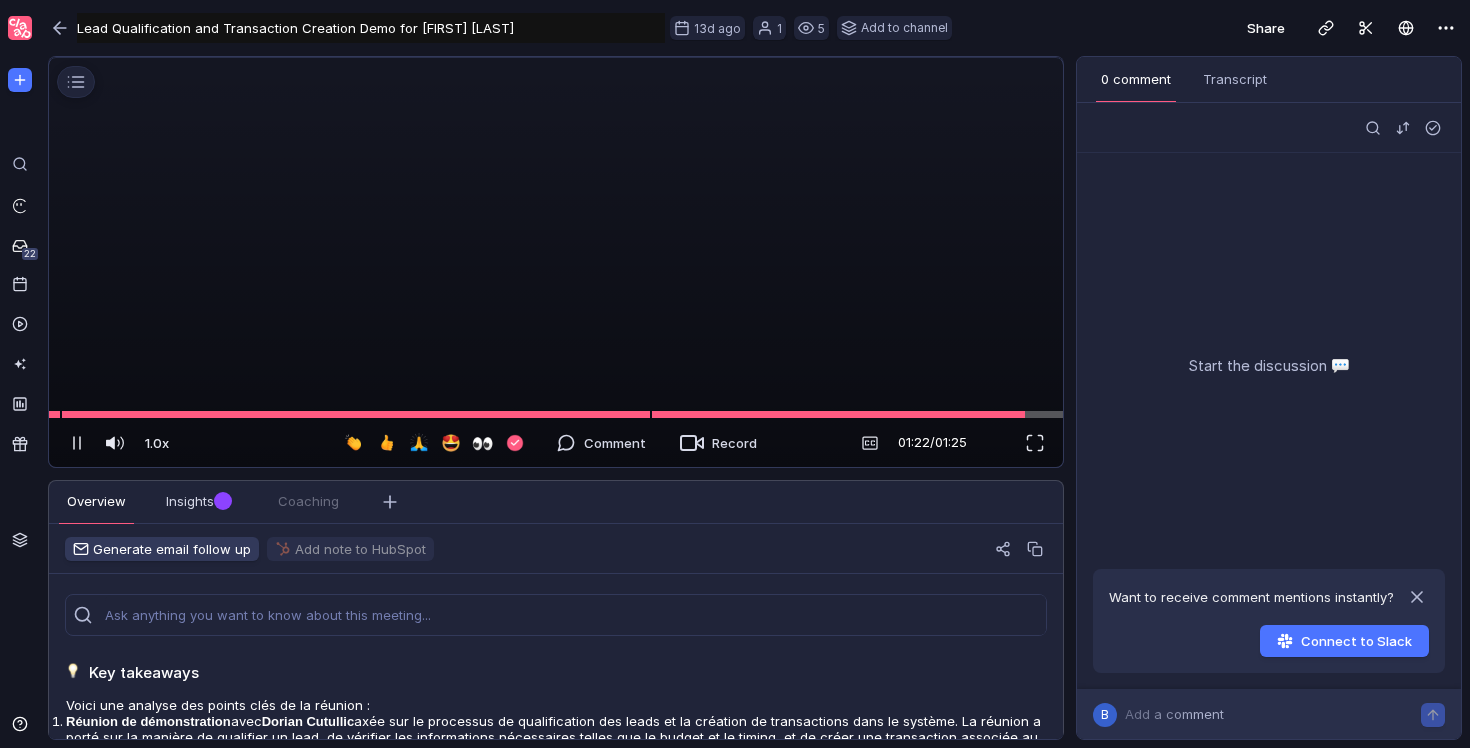 click at bounding box center (556, 58) 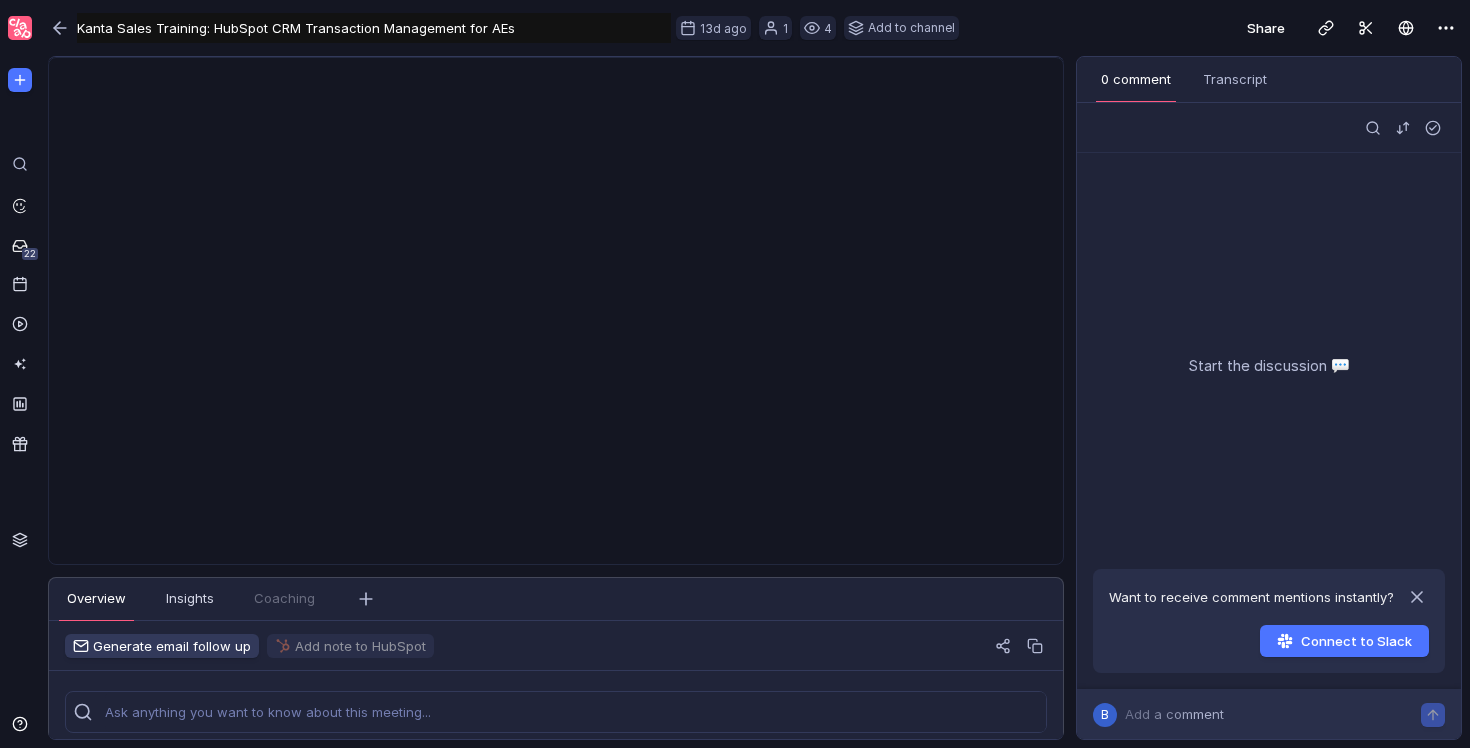 scroll, scrollTop: 0, scrollLeft: 0, axis: both 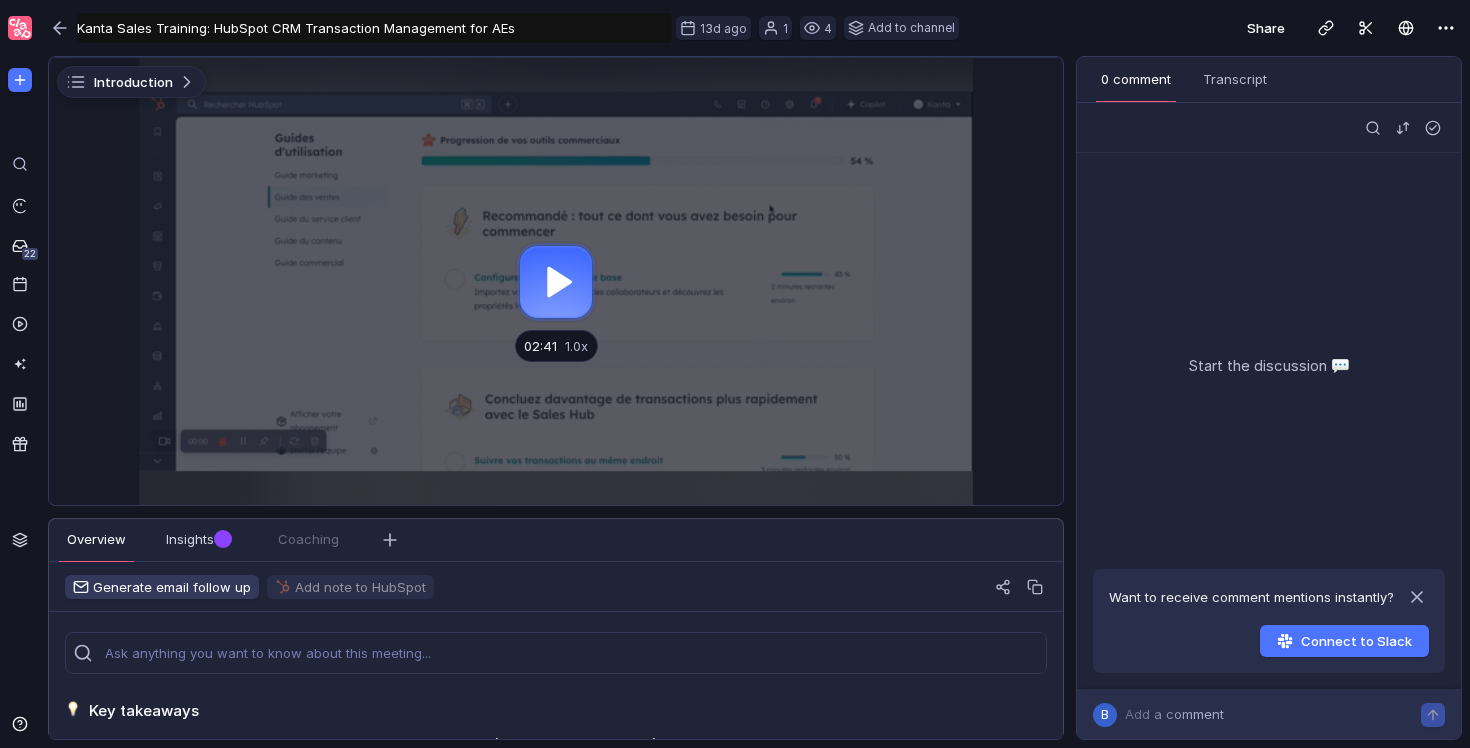 click at bounding box center [556, 281] 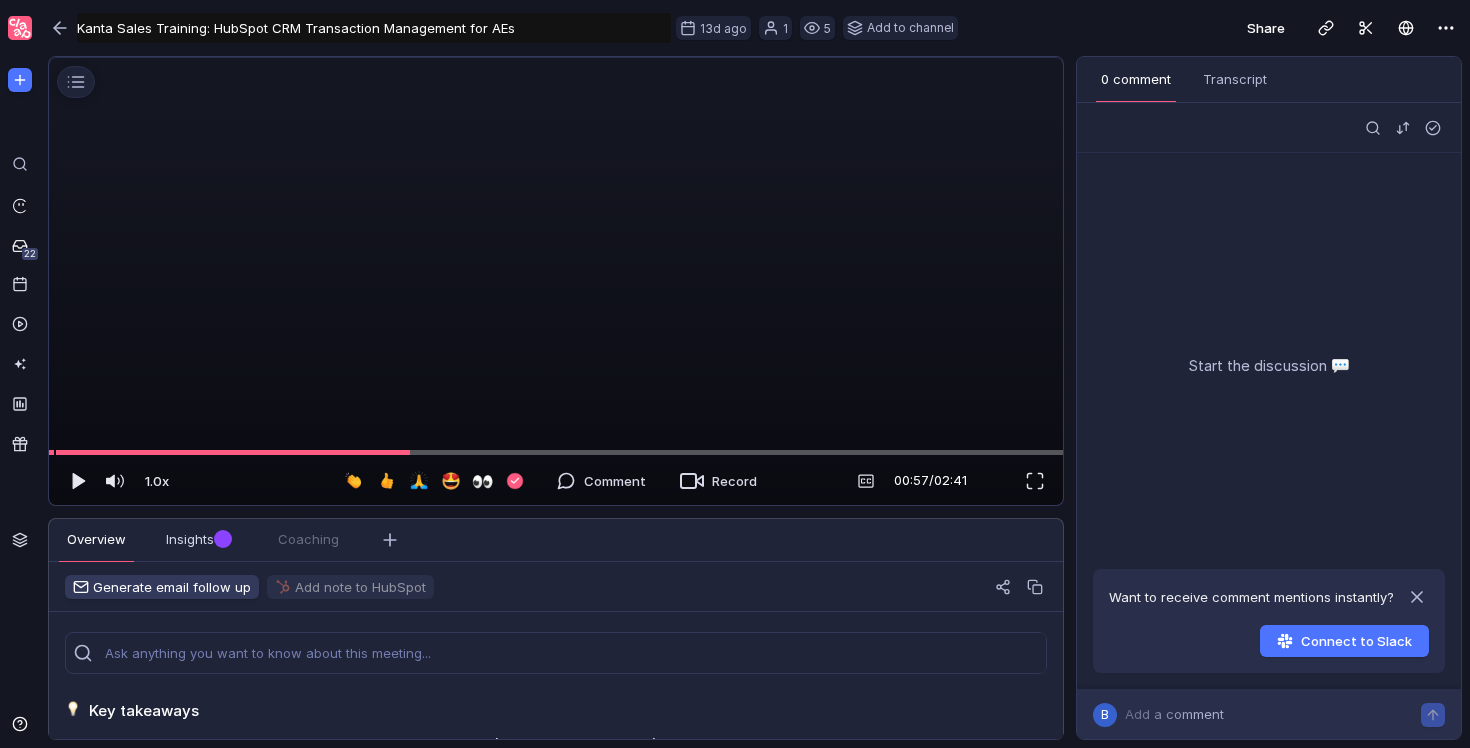click at bounding box center [556, 58] 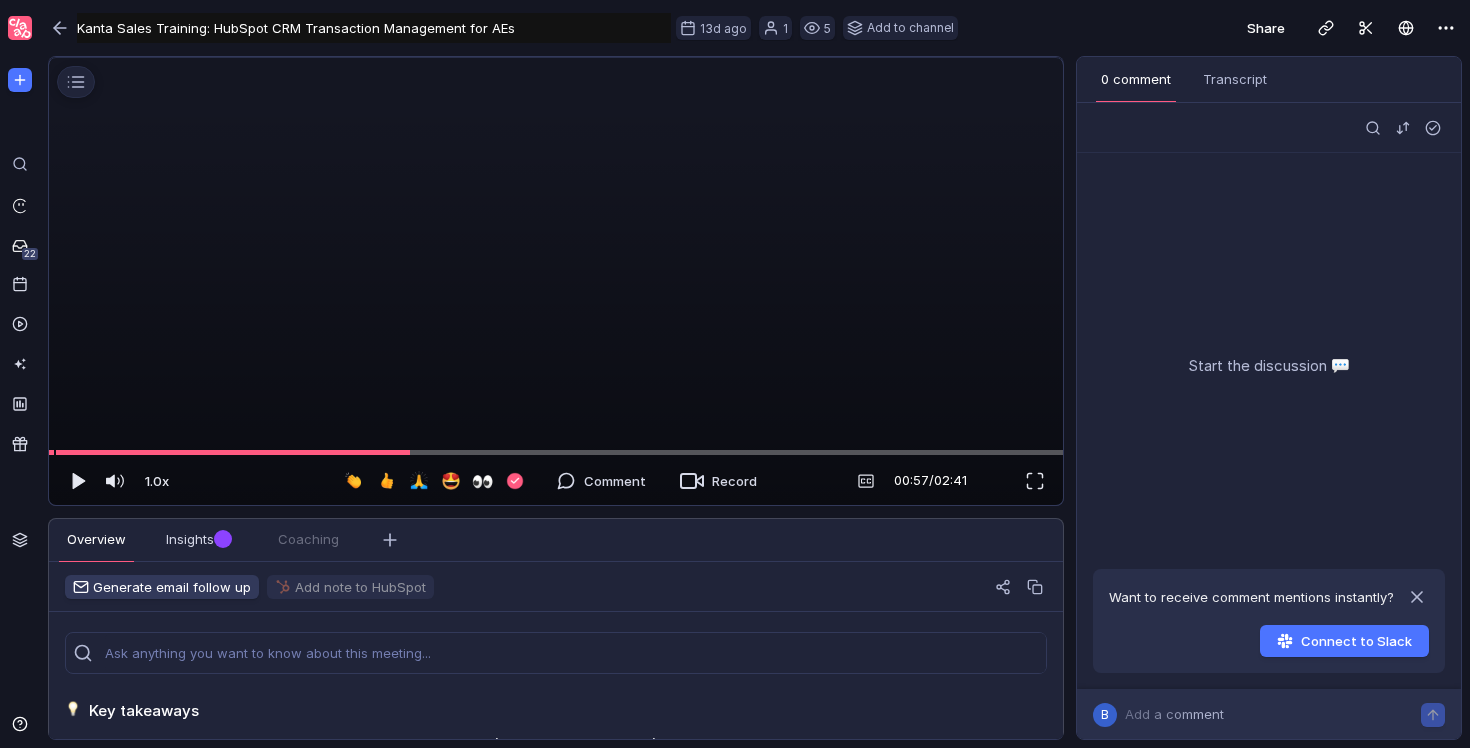 click at bounding box center [556, 58] 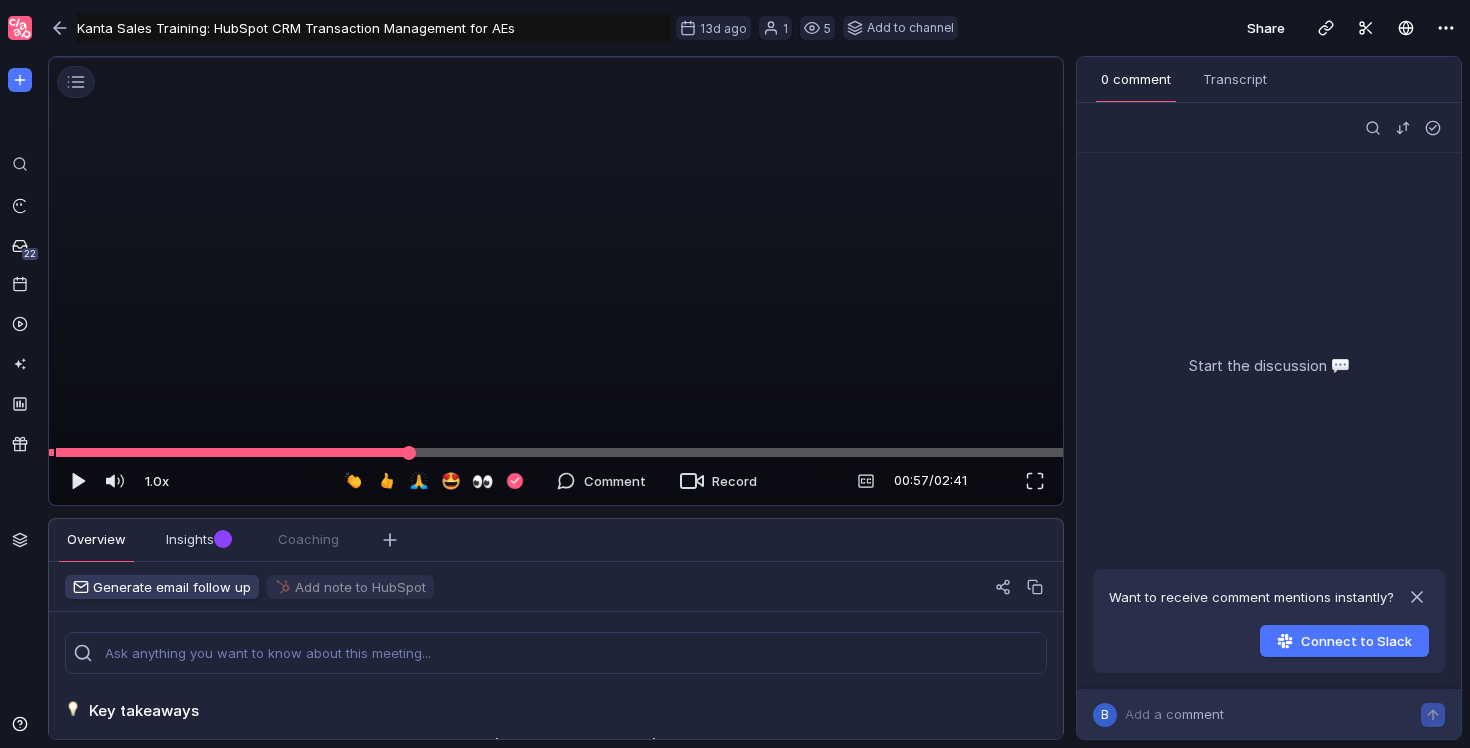 click at bounding box center [556, 452] 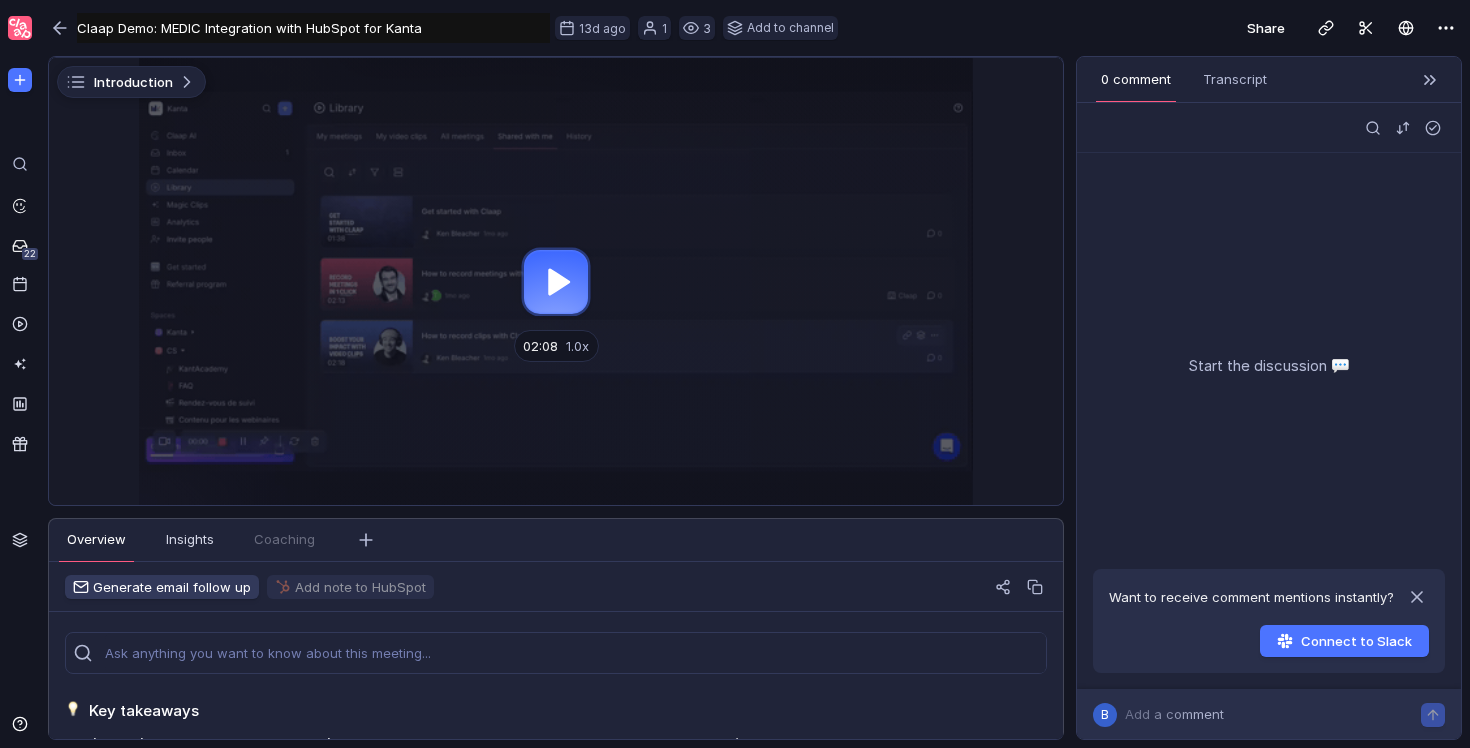 scroll, scrollTop: 0, scrollLeft: 0, axis: both 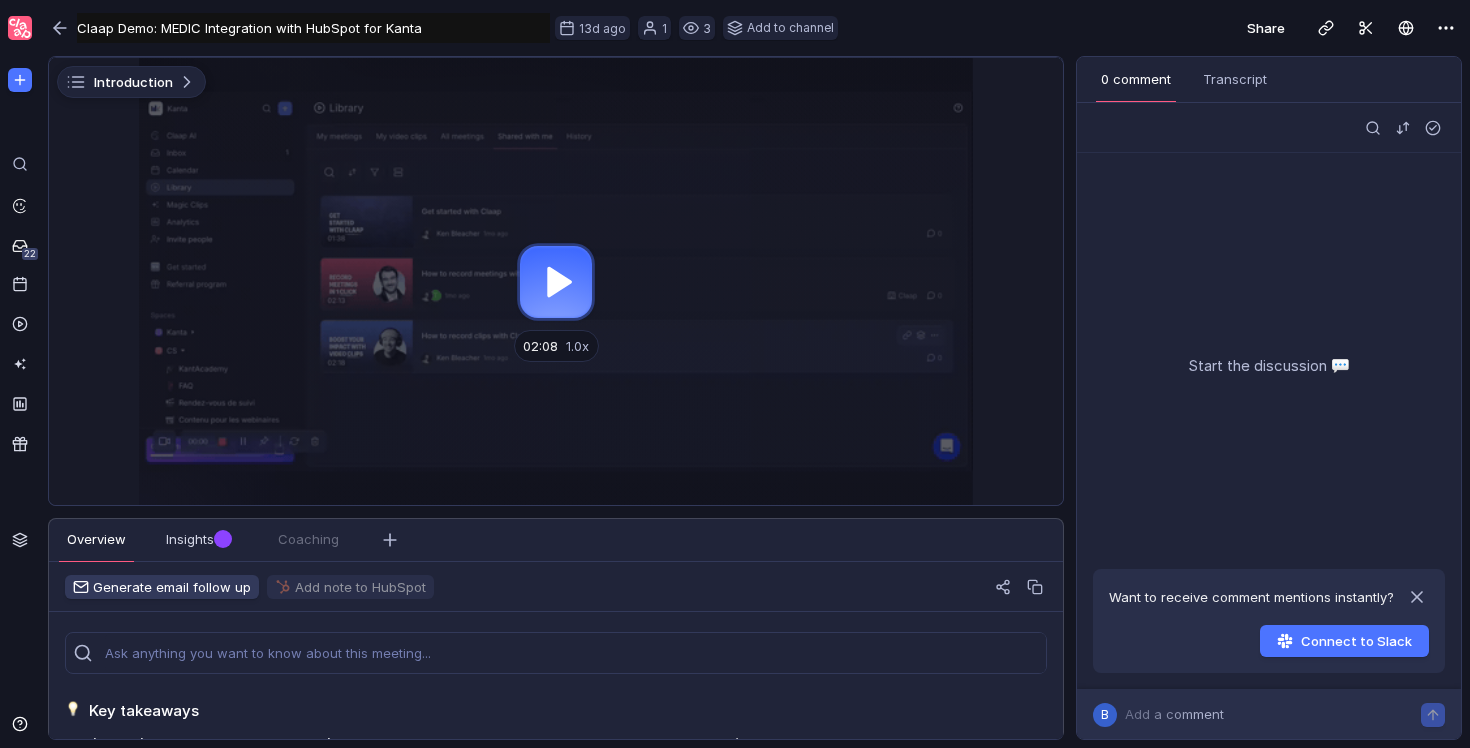 click at bounding box center [556, 281] 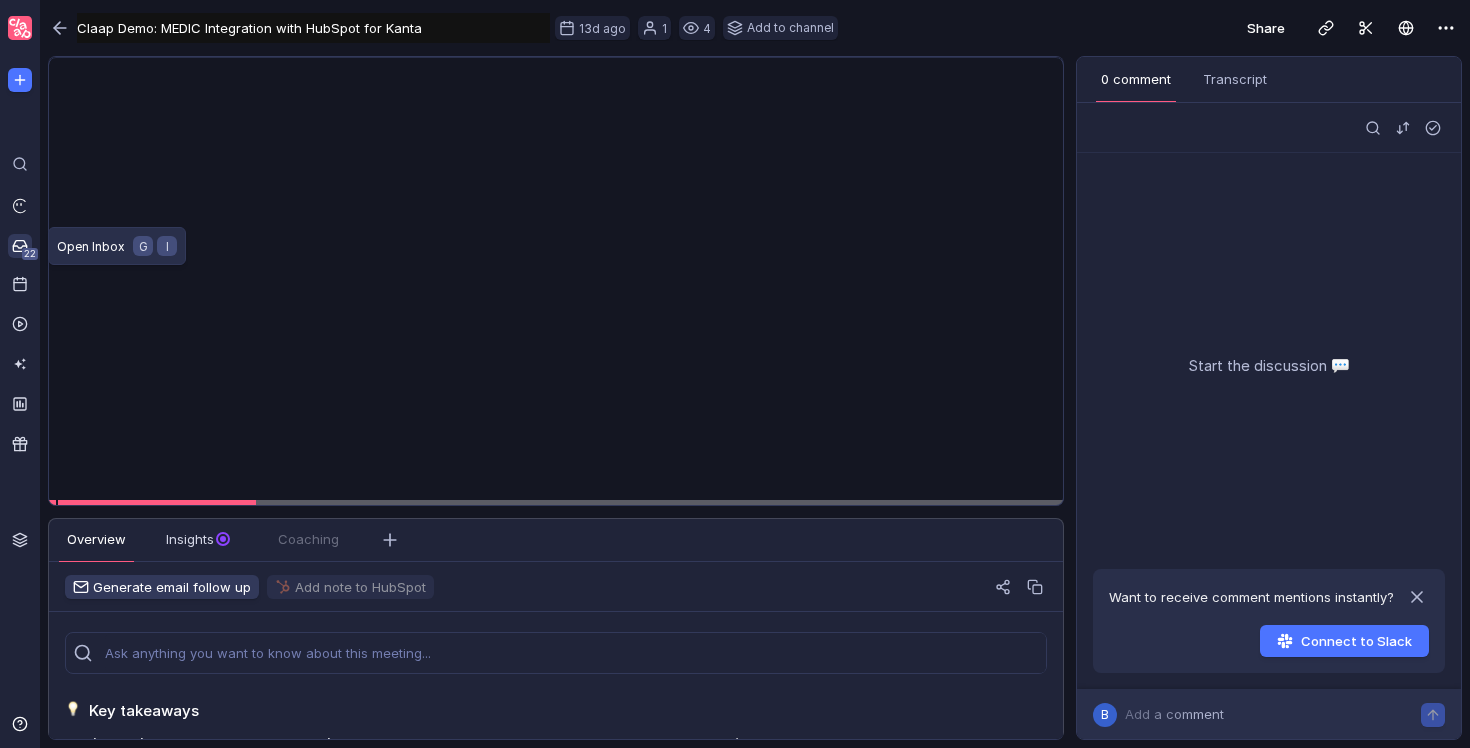 click at bounding box center [19, 247] 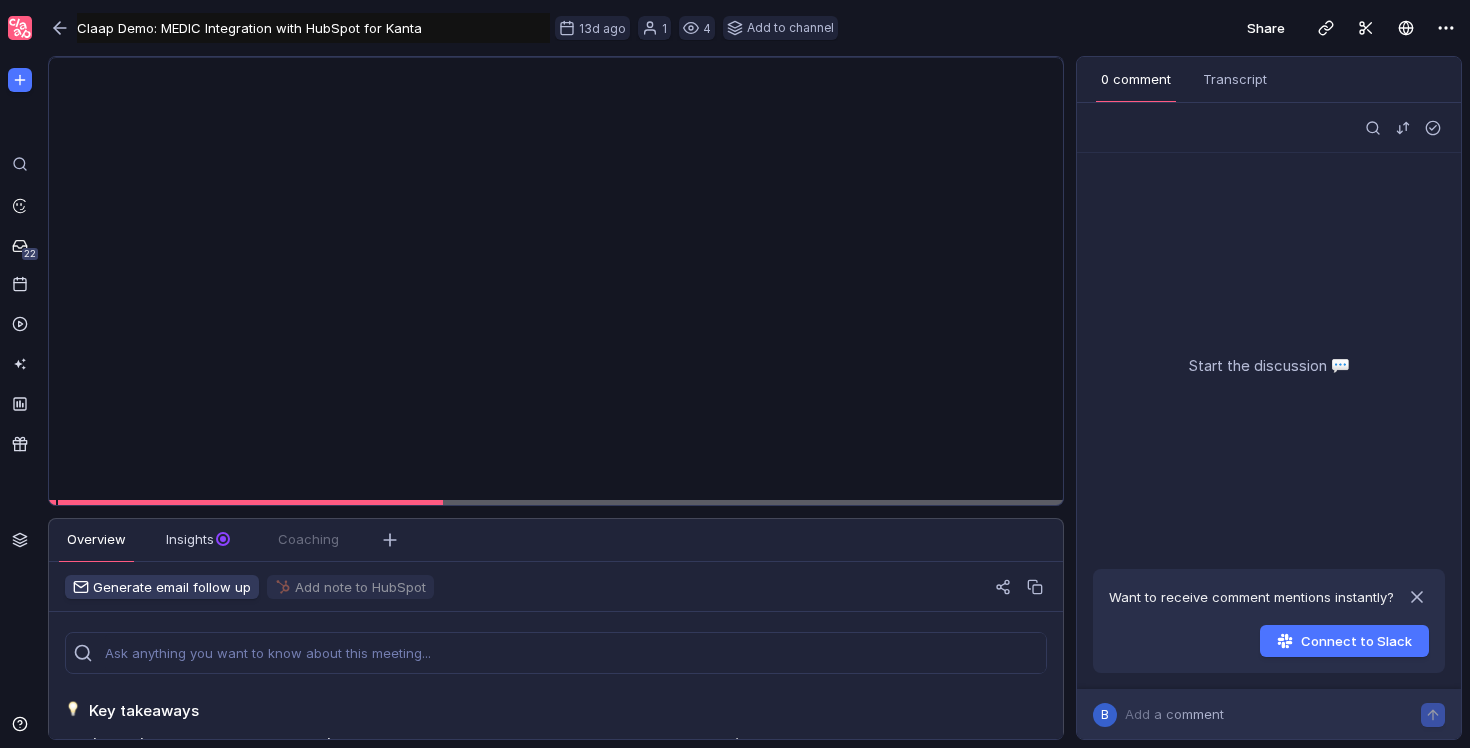 click on "Generate email follow up Add note to HubSpot" at bounding box center [556, 587] 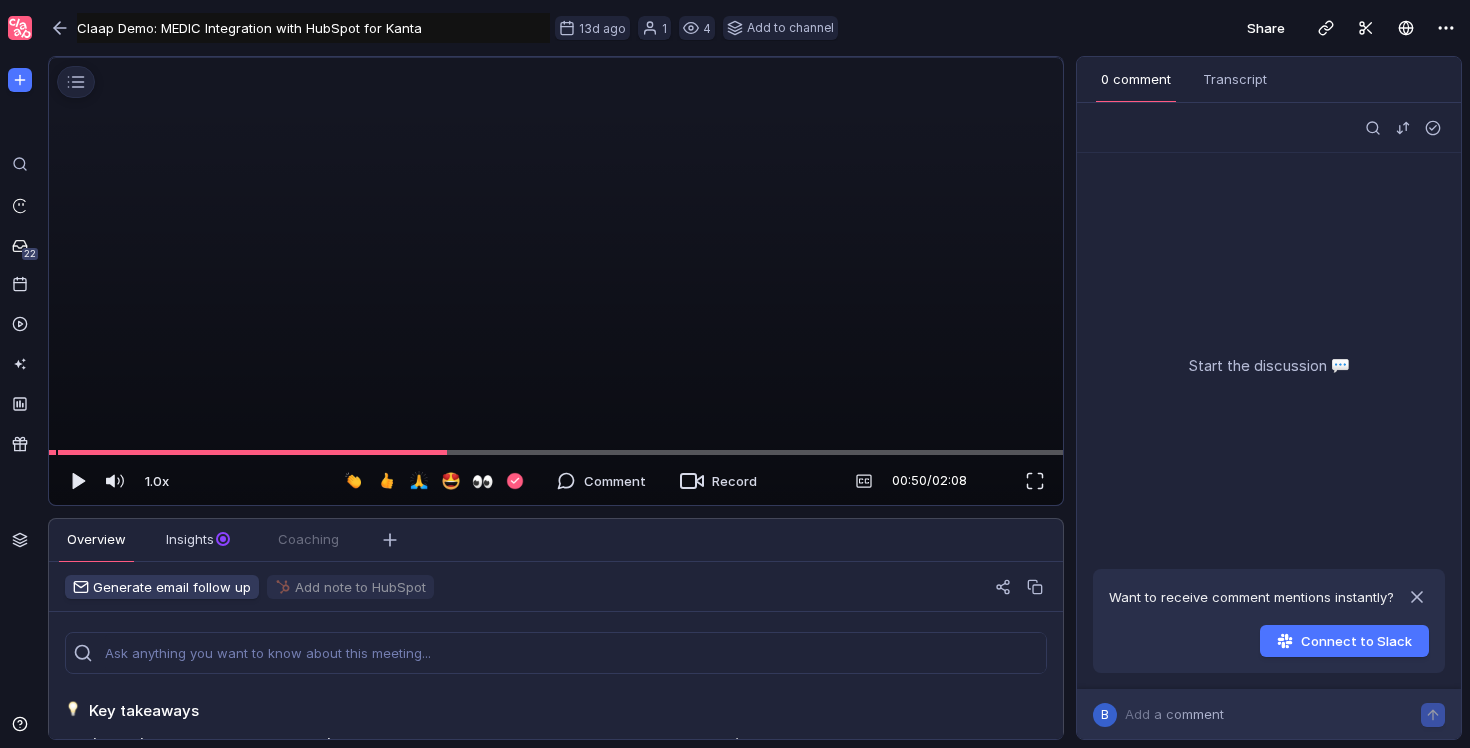 click at bounding box center [556, 58] 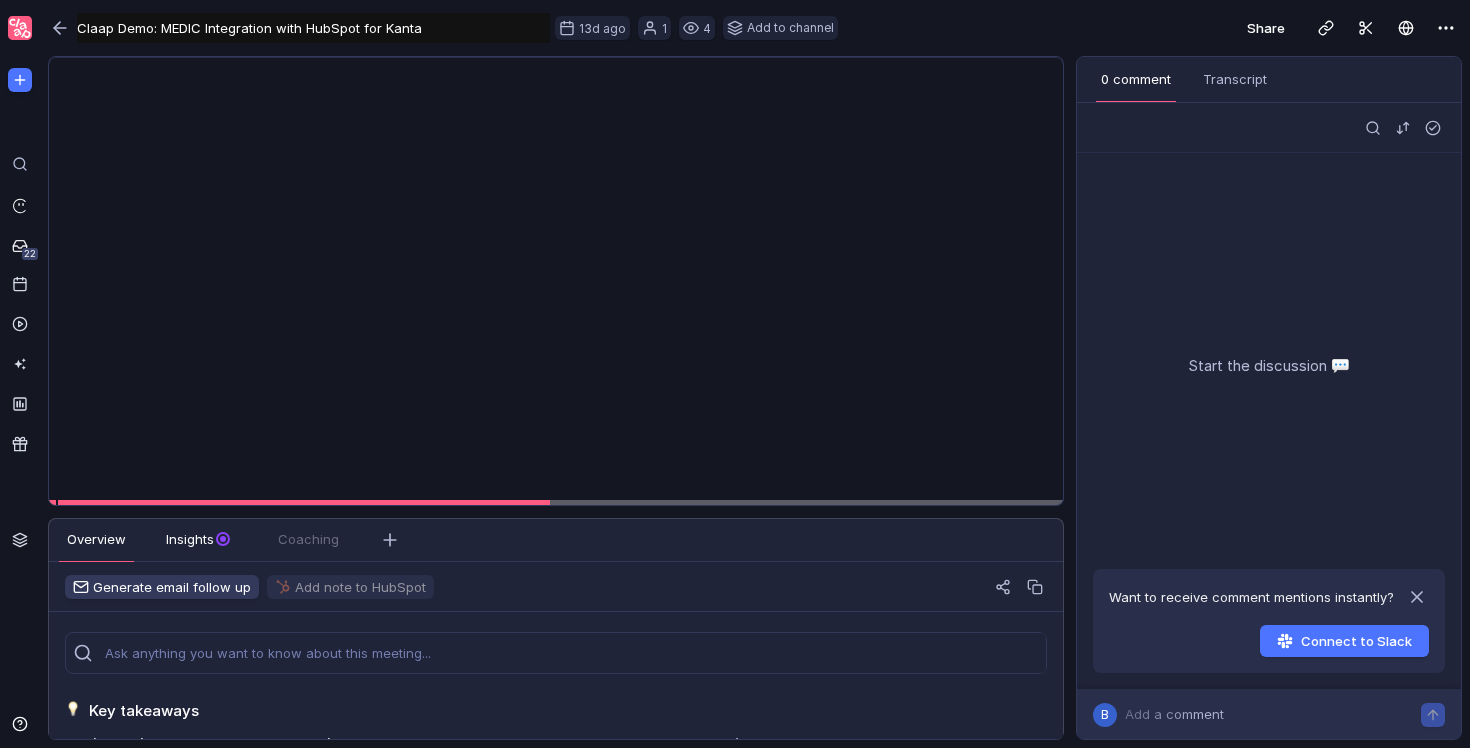 click on "Insights" at bounding box center (190, 540) 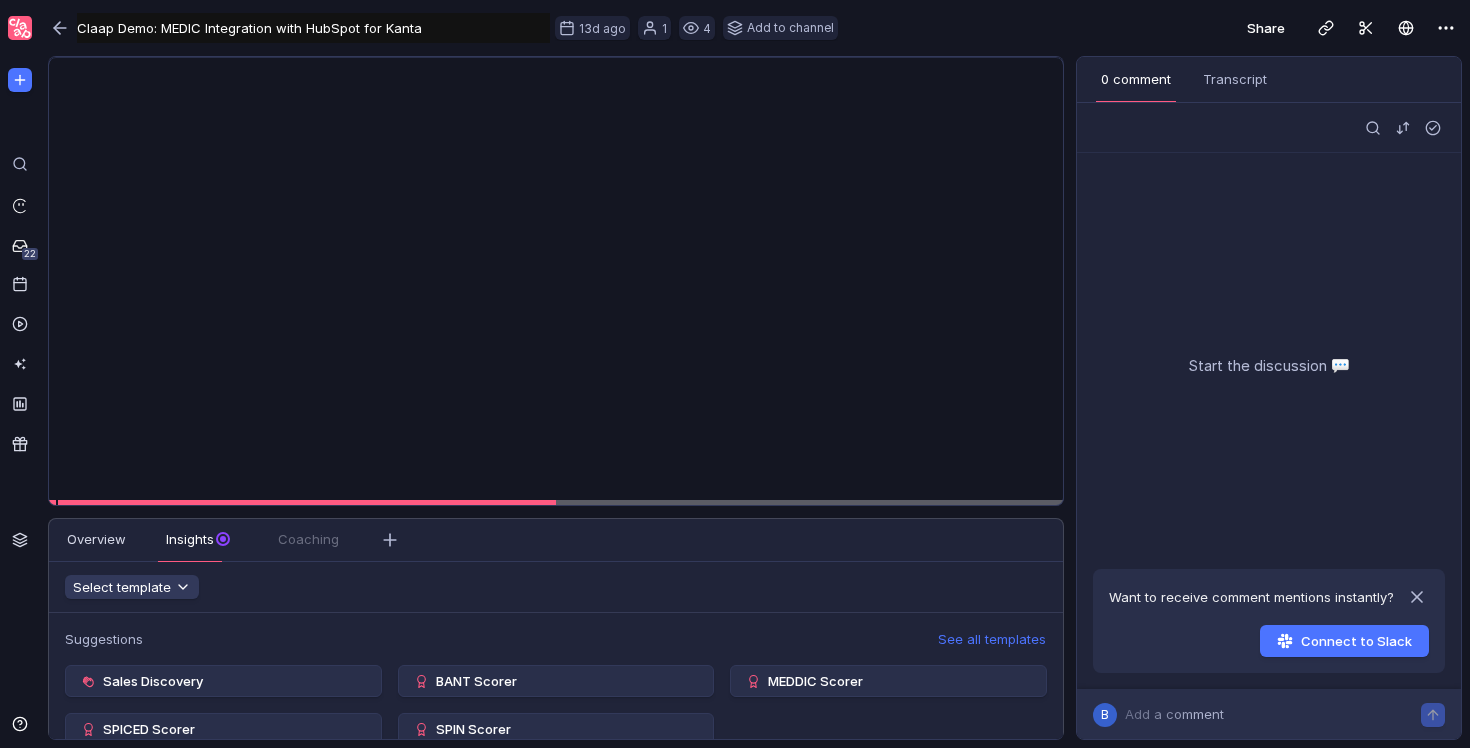 scroll, scrollTop: 24, scrollLeft: 0, axis: vertical 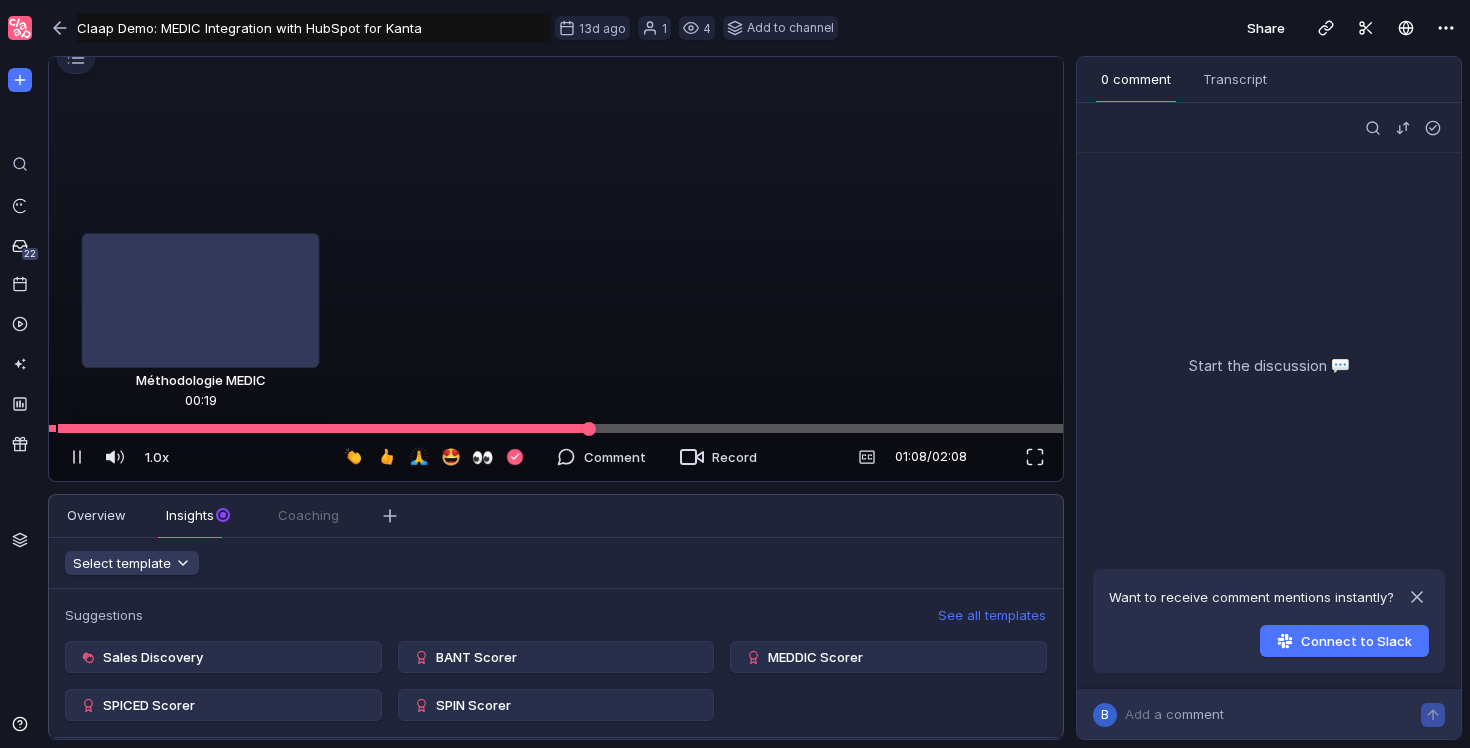 click at bounding box center (556, 428) 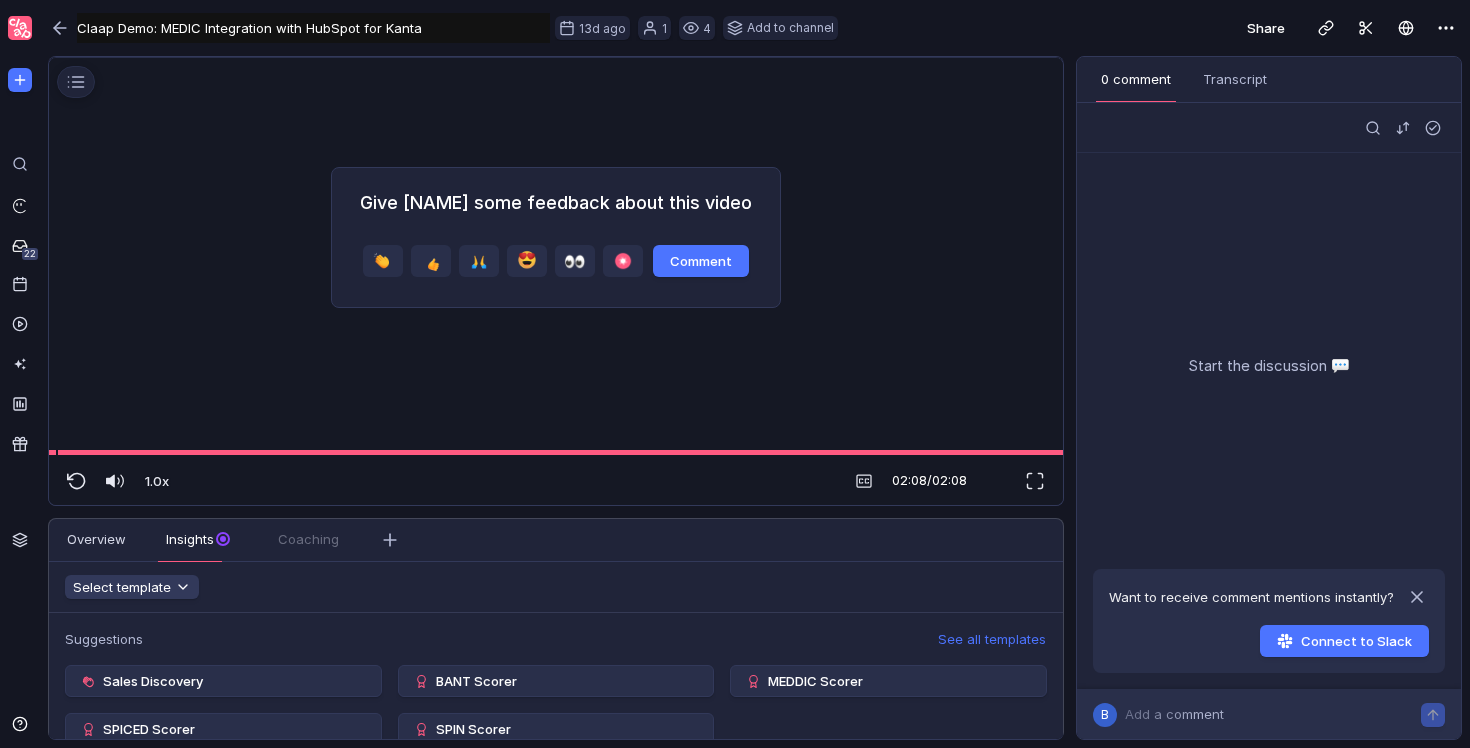 scroll, scrollTop: 0, scrollLeft: 0, axis: both 